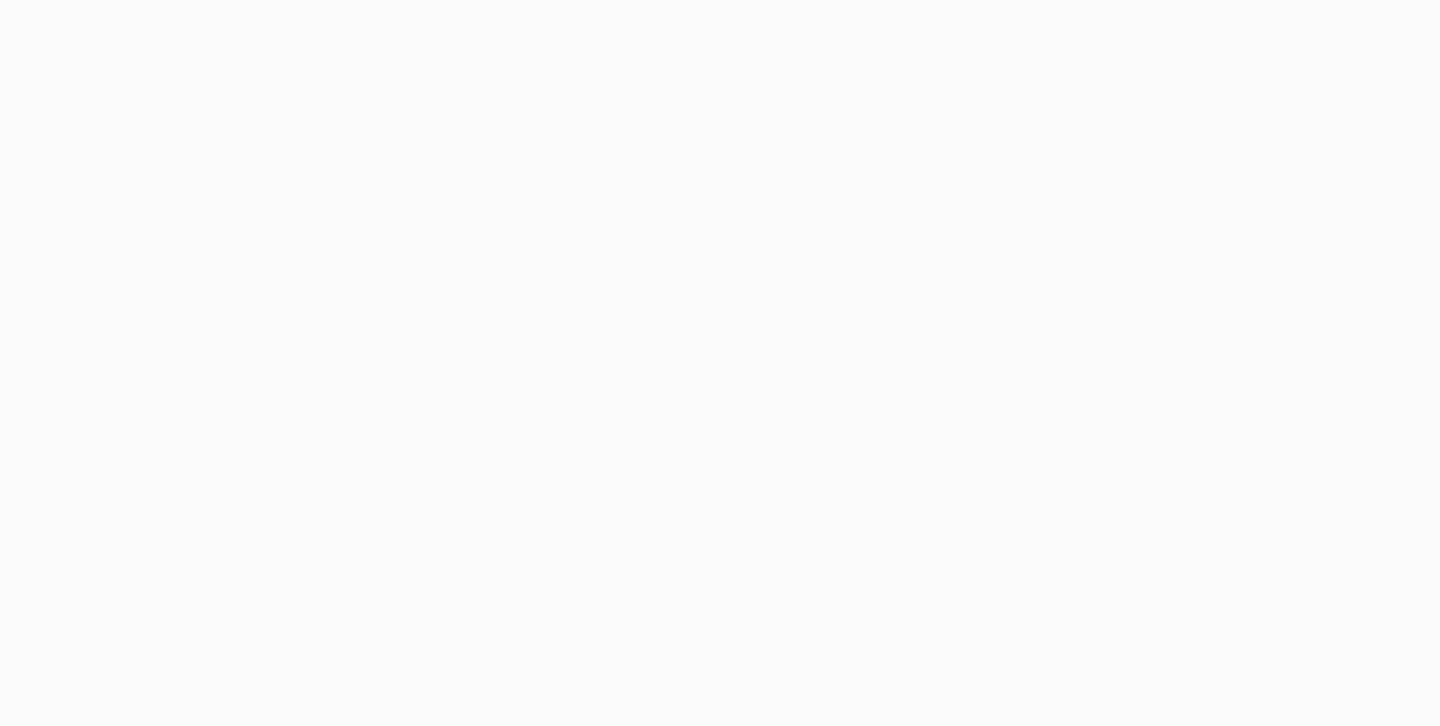 scroll, scrollTop: 0, scrollLeft: 0, axis: both 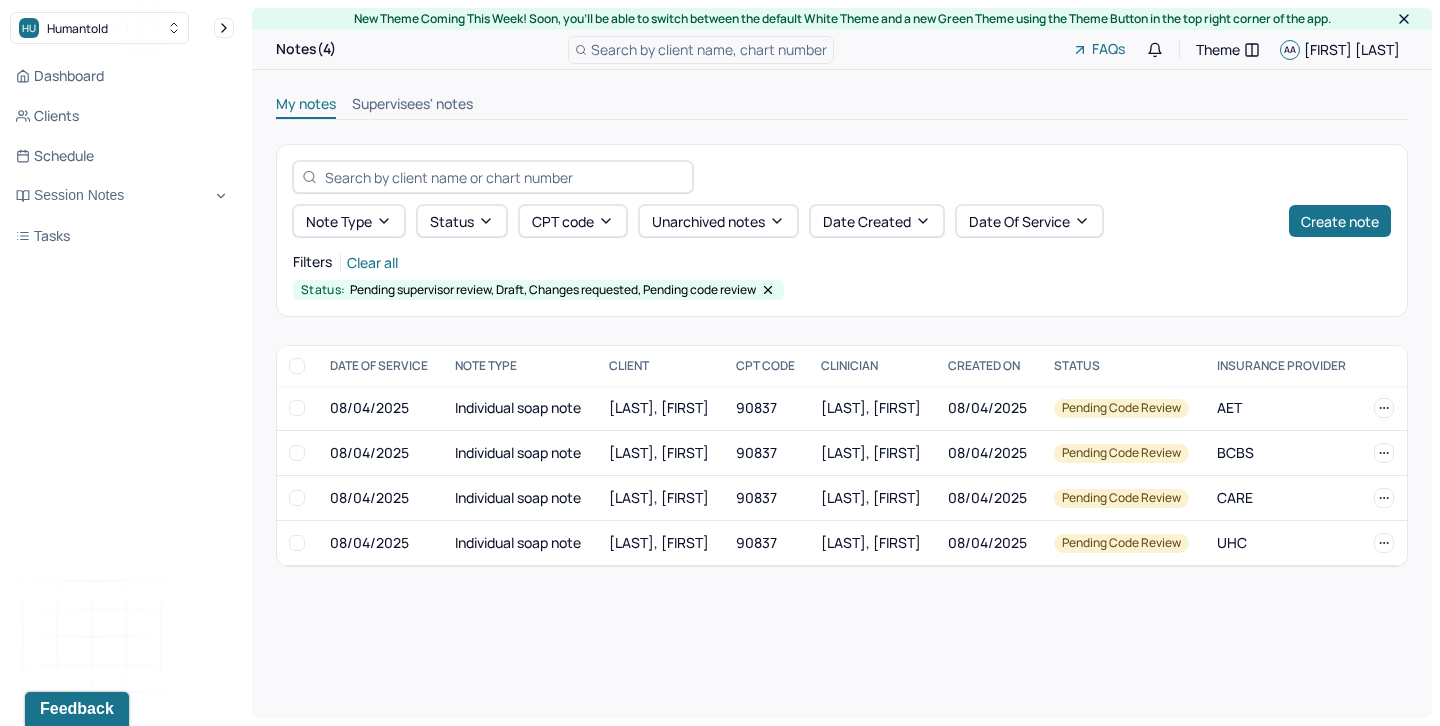 click on "Supervisees' notes" at bounding box center (412, 106) 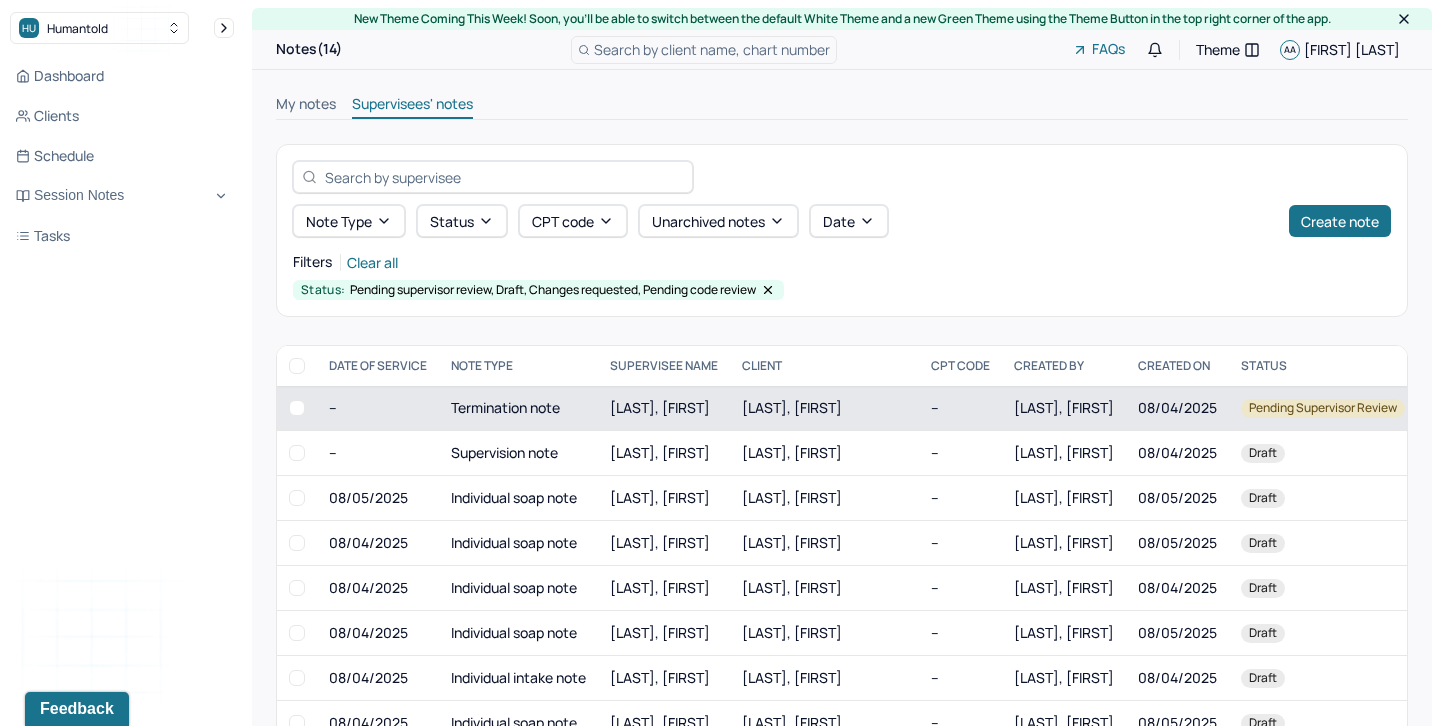 click at bounding box center [297, 408] 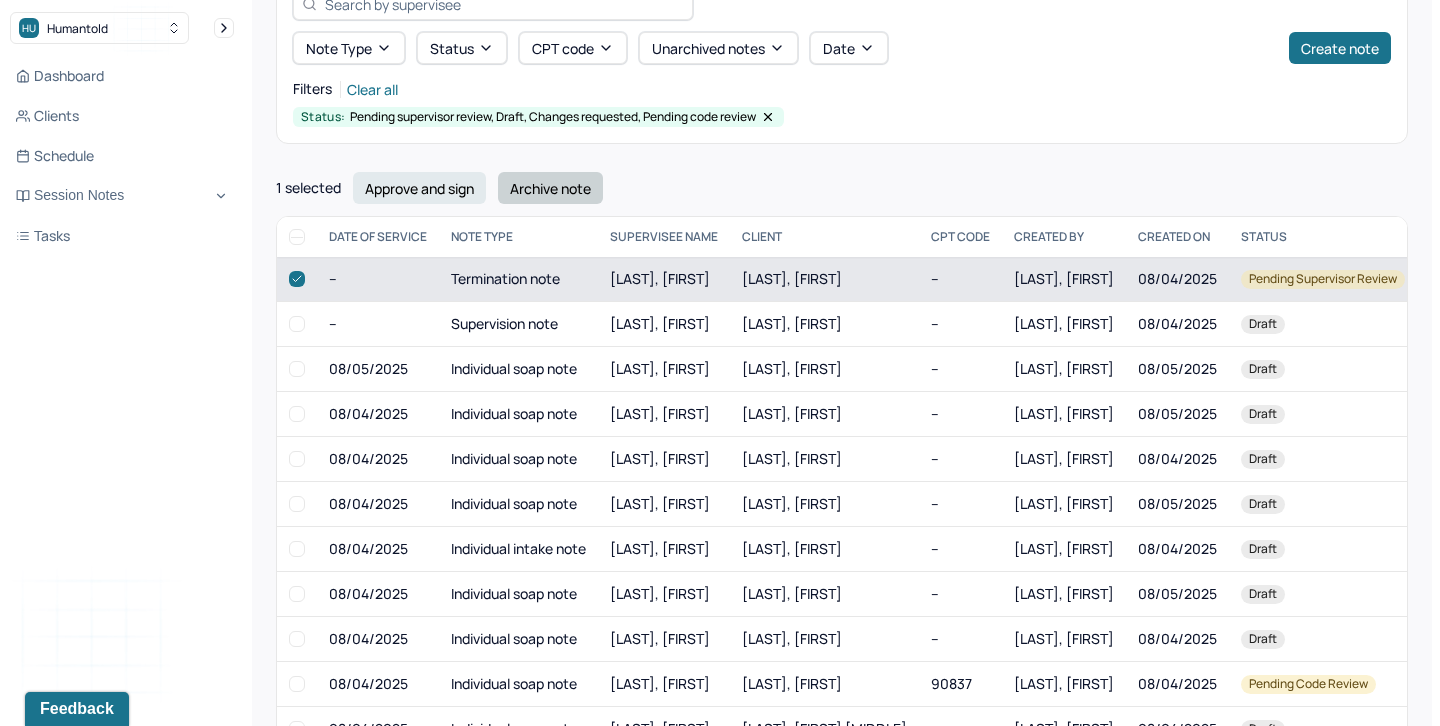 scroll, scrollTop: 275, scrollLeft: 0, axis: vertical 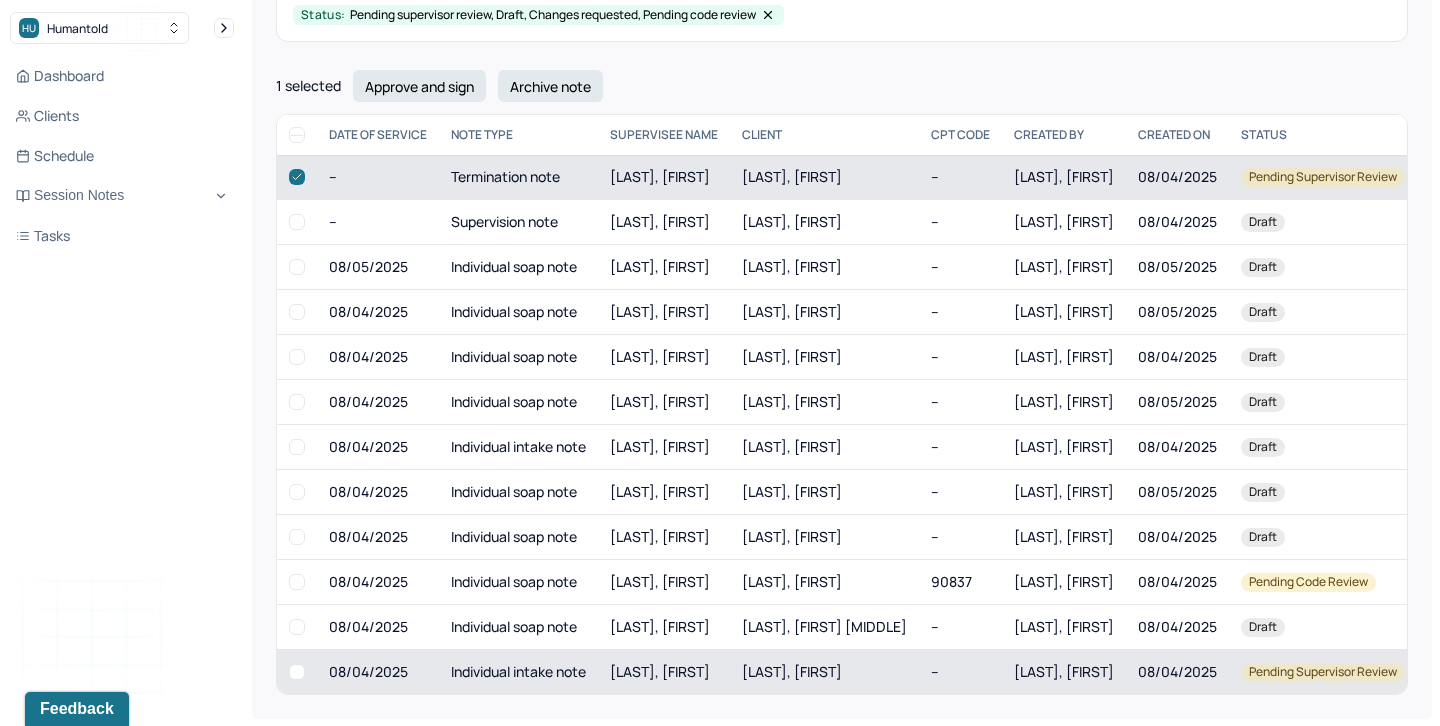 click at bounding box center (297, 672) 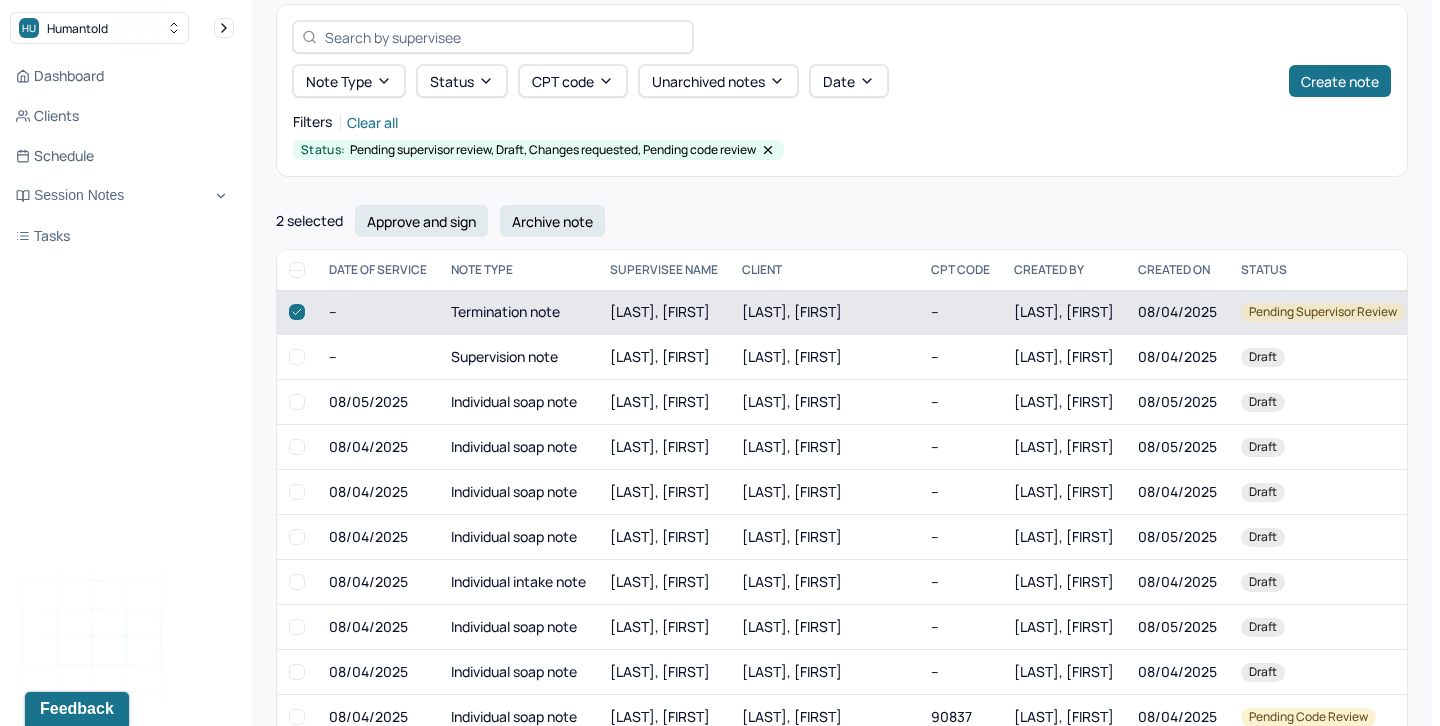 scroll, scrollTop: 129, scrollLeft: 0, axis: vertical 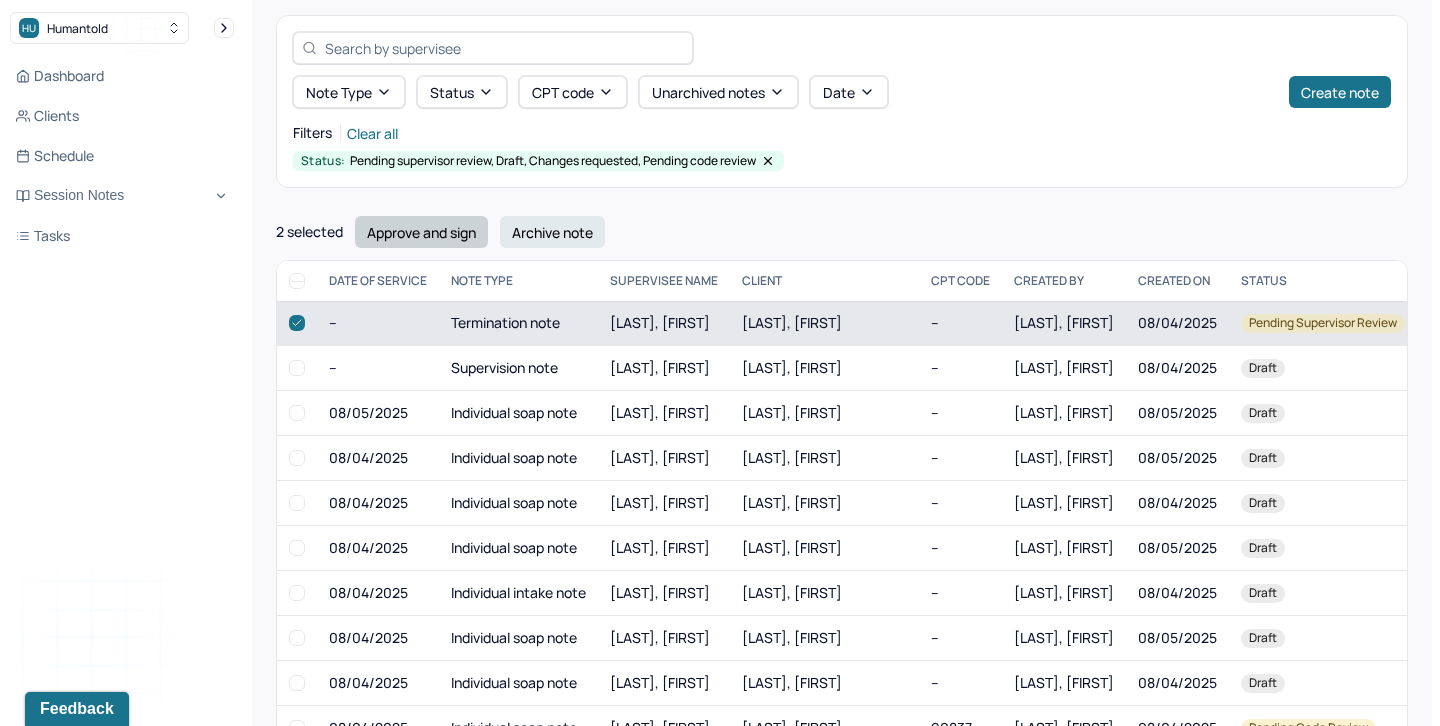 click on "Approve and sign" at bounding box center (421, 232) 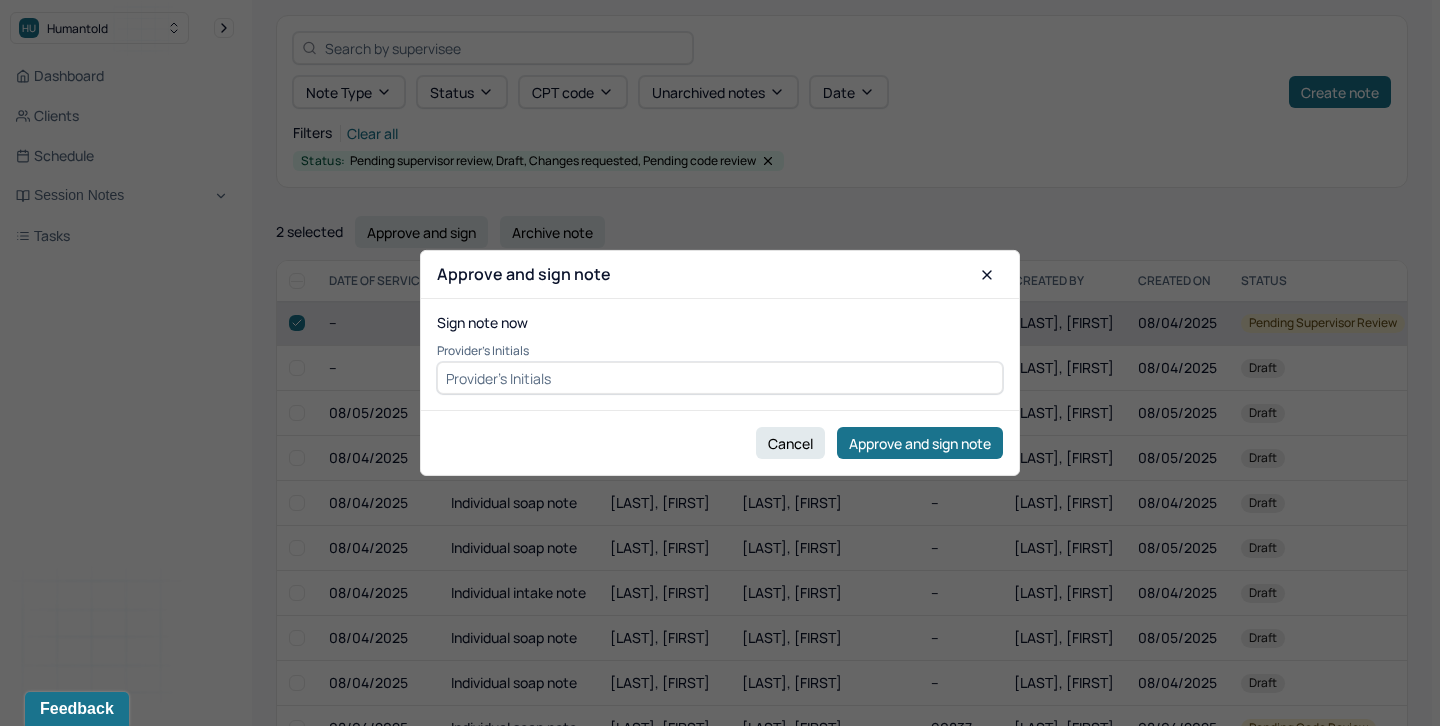click at bounding box center (720, 378) 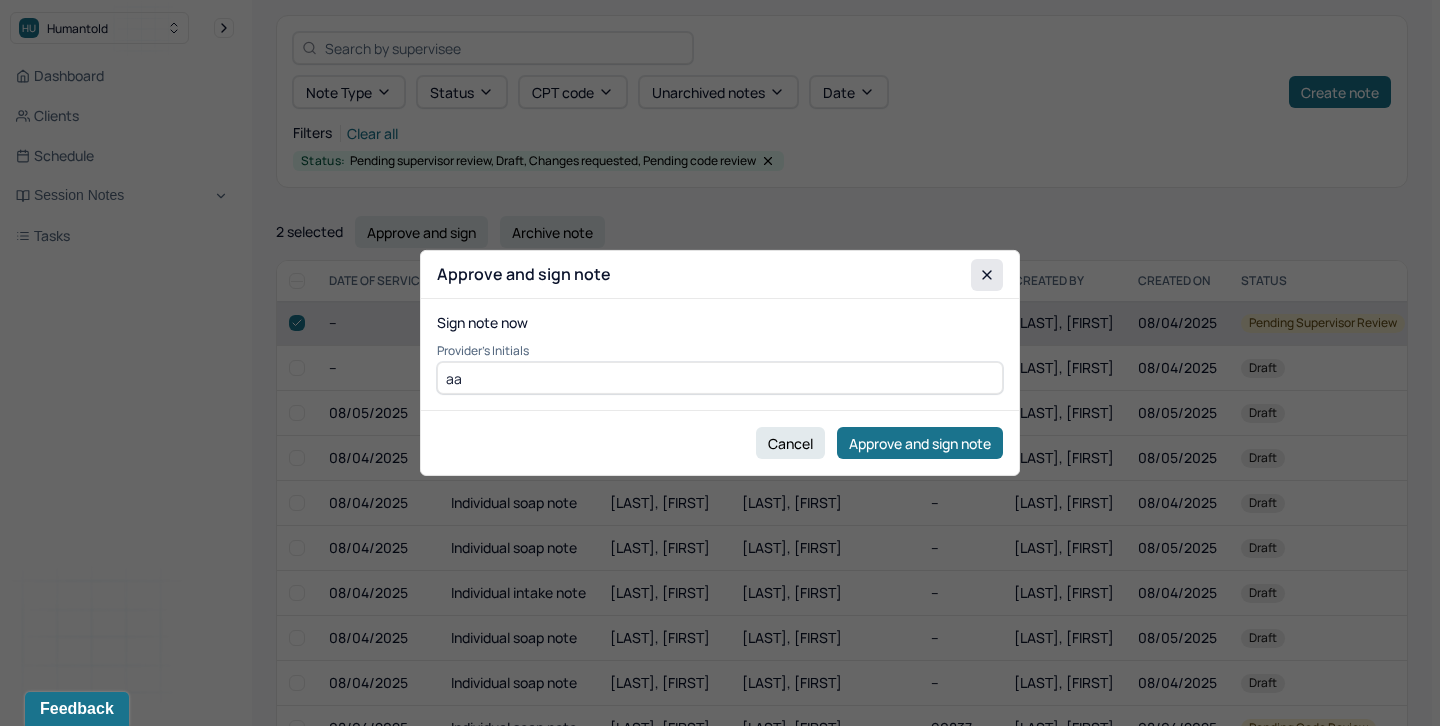 type on "aa" 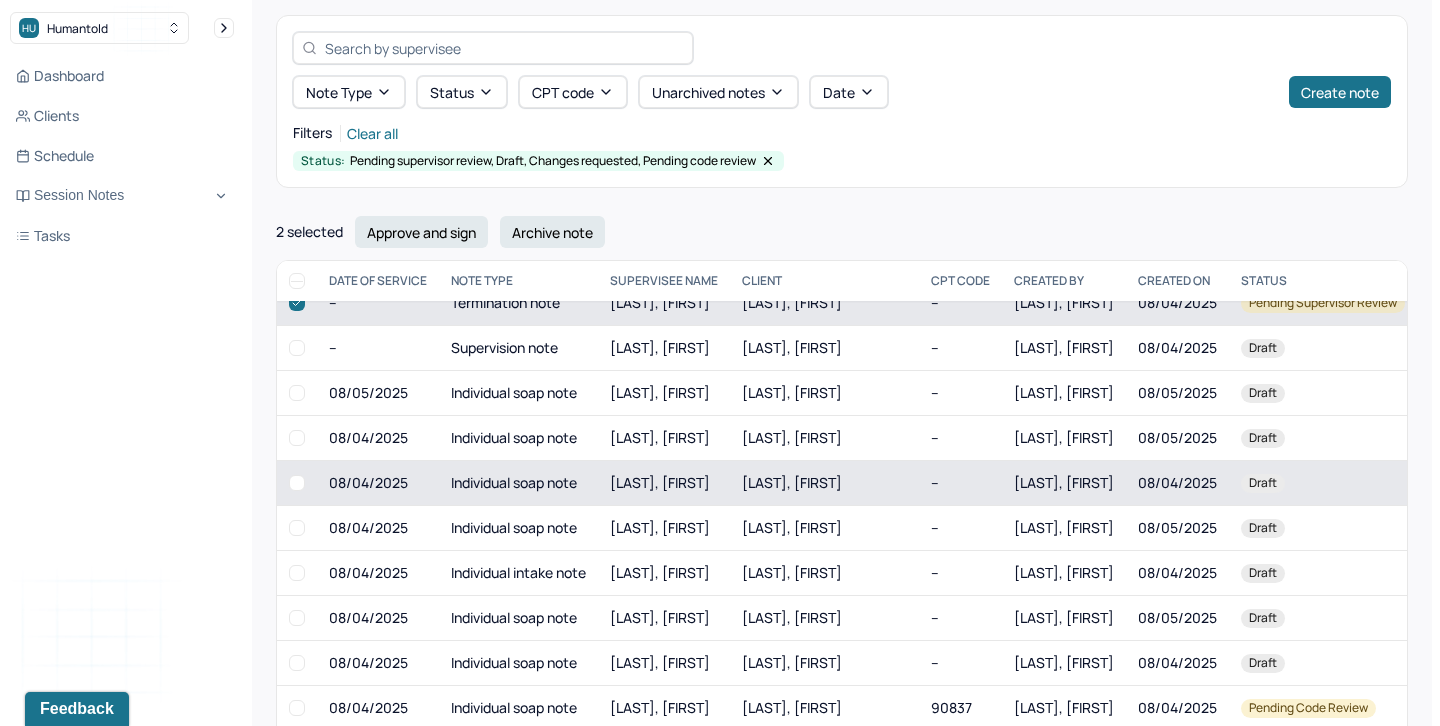 scroll, scrollTop: 90, scrollLeft: 0, axis: vertical 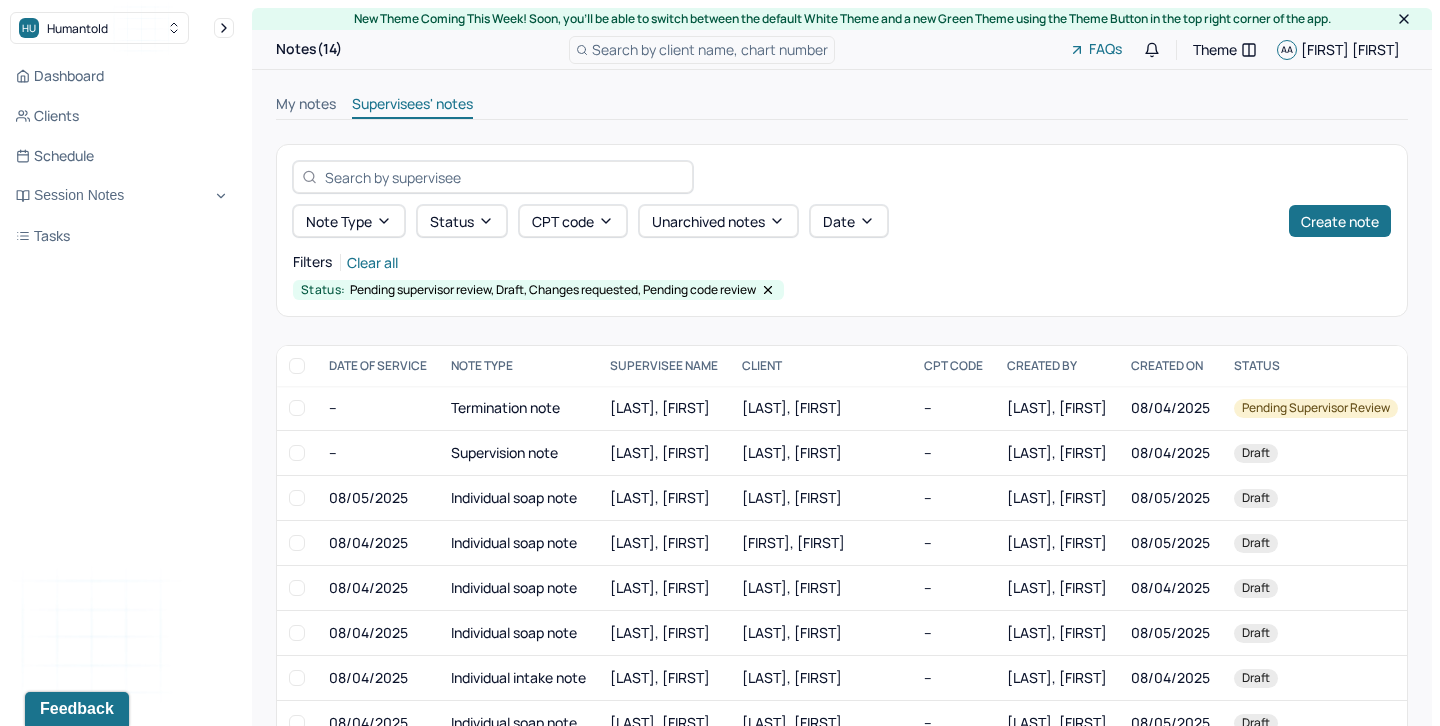 click on "My notes" at bounding box center (306, 106) 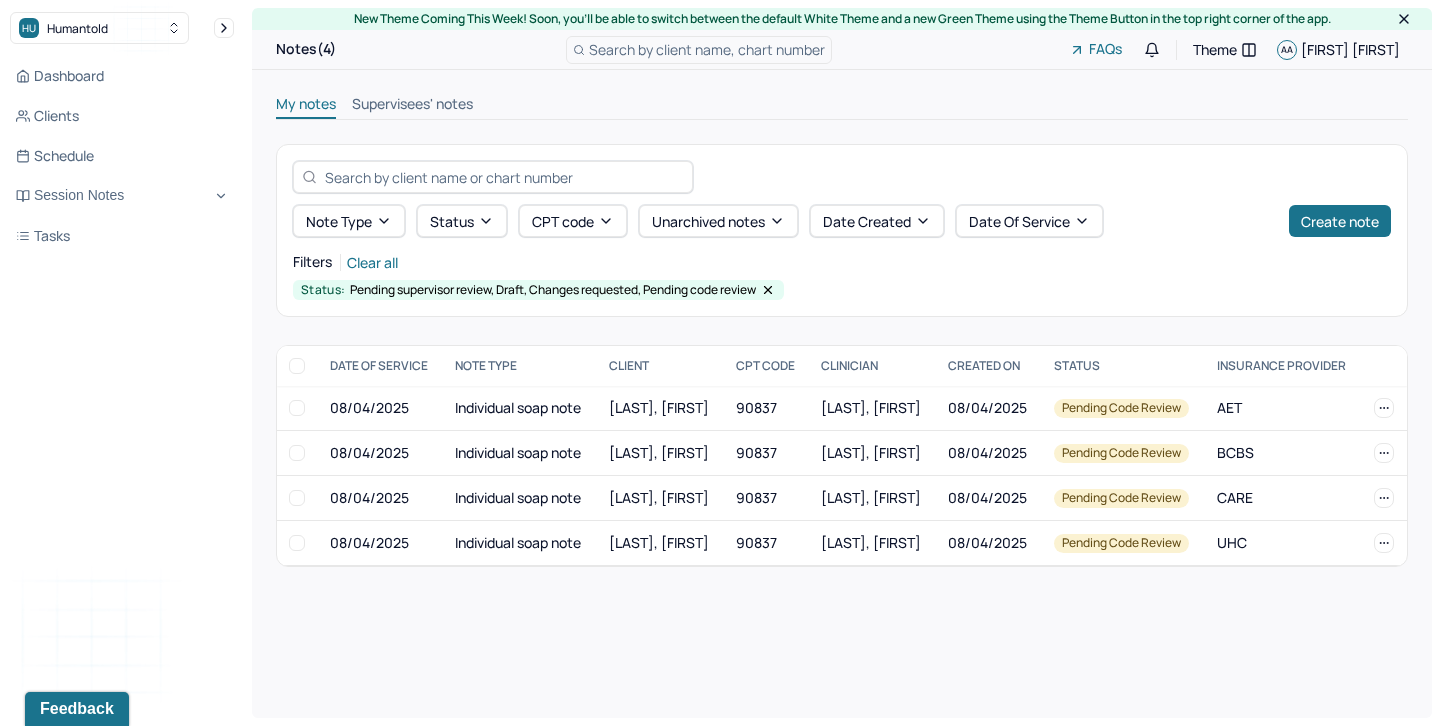 click on "Supervisees' notes" at bounding box center (412, 106) 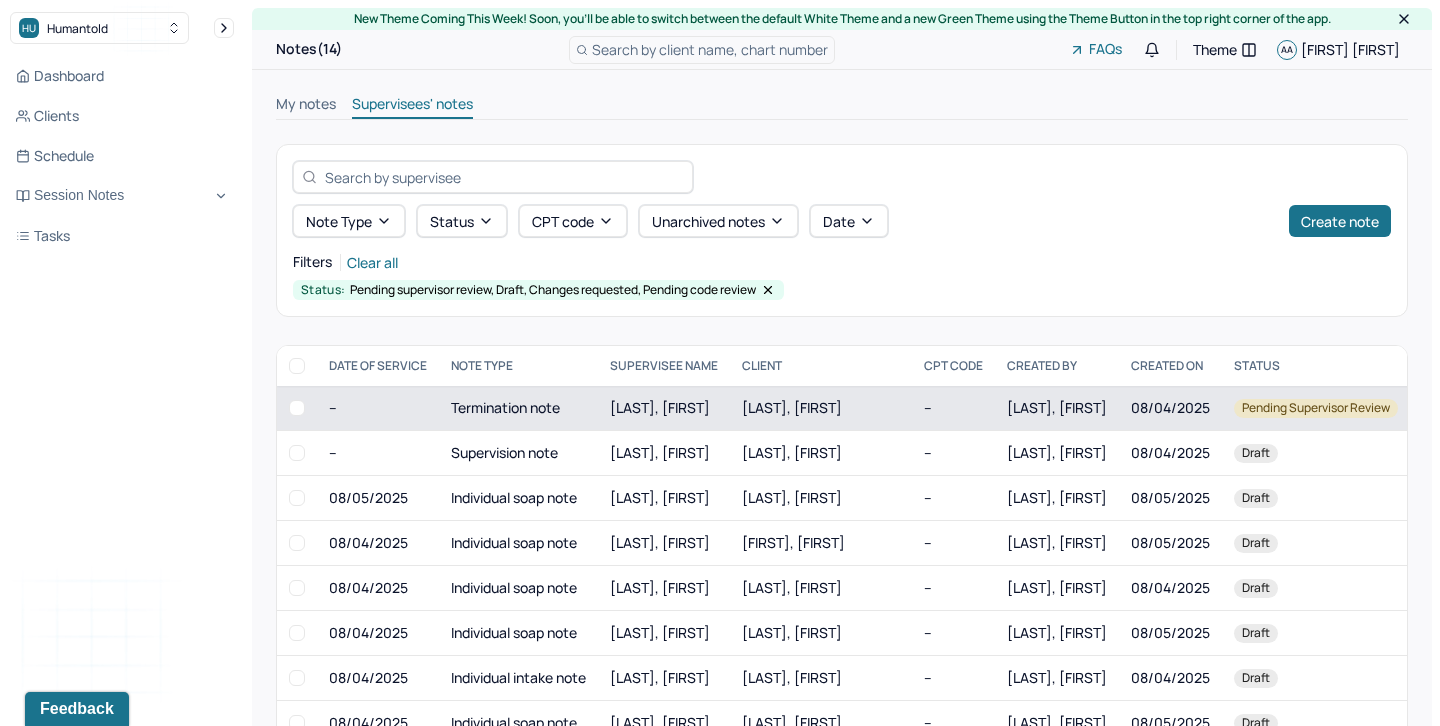 click at bounding box center (297, 408) 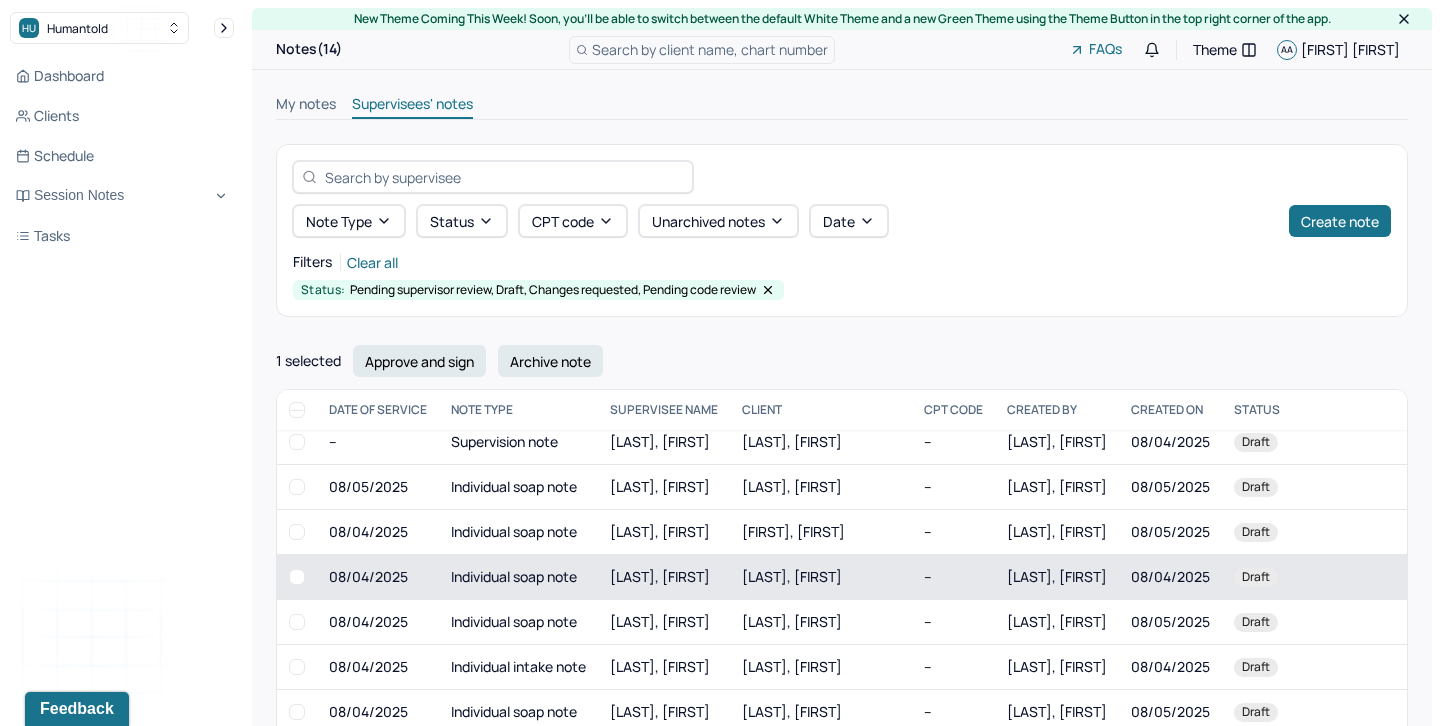 scroll, scrollTop: 90, scrollLeft: 0, axis: vertical 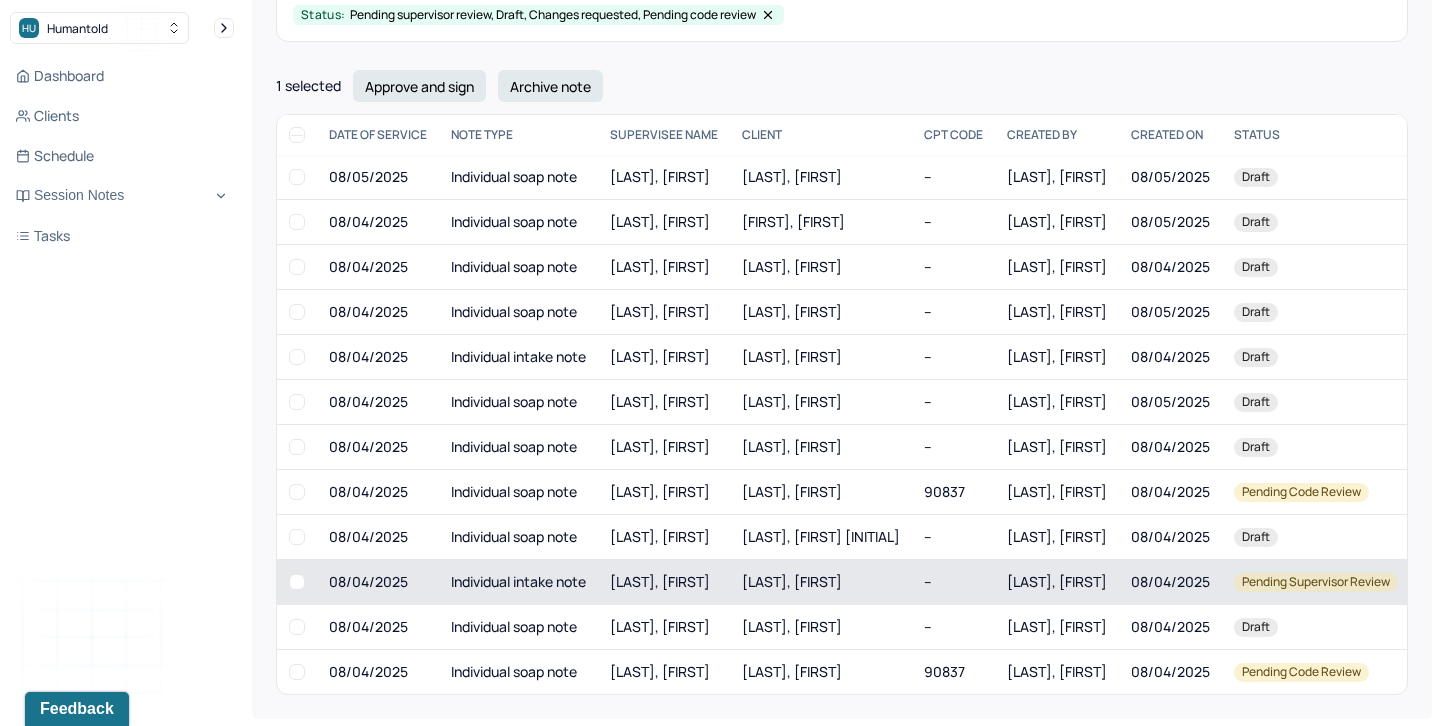 click at bounding box center [297, 582] 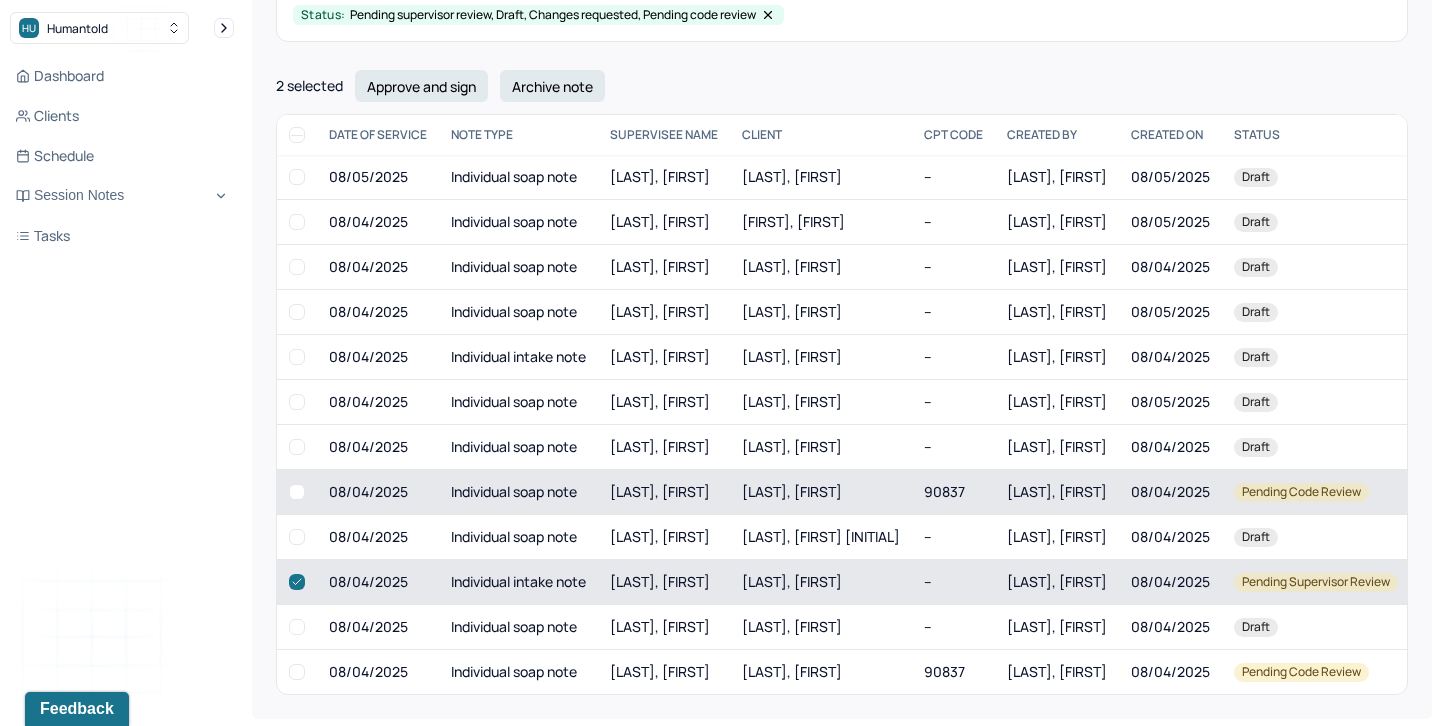 scroll, scrollTop: 0, scrollLeft: 0, axis: both 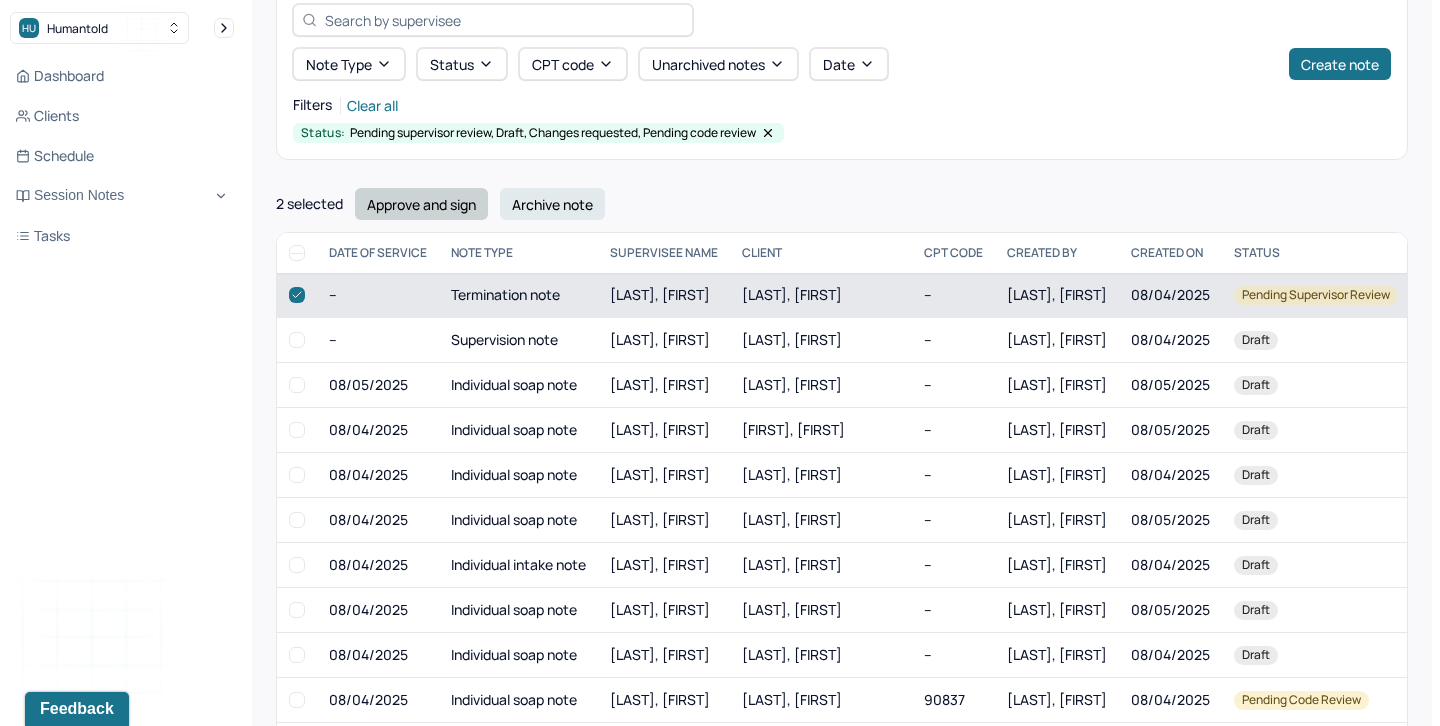 click on "Approve and sign" at bounding box center [421, 204] 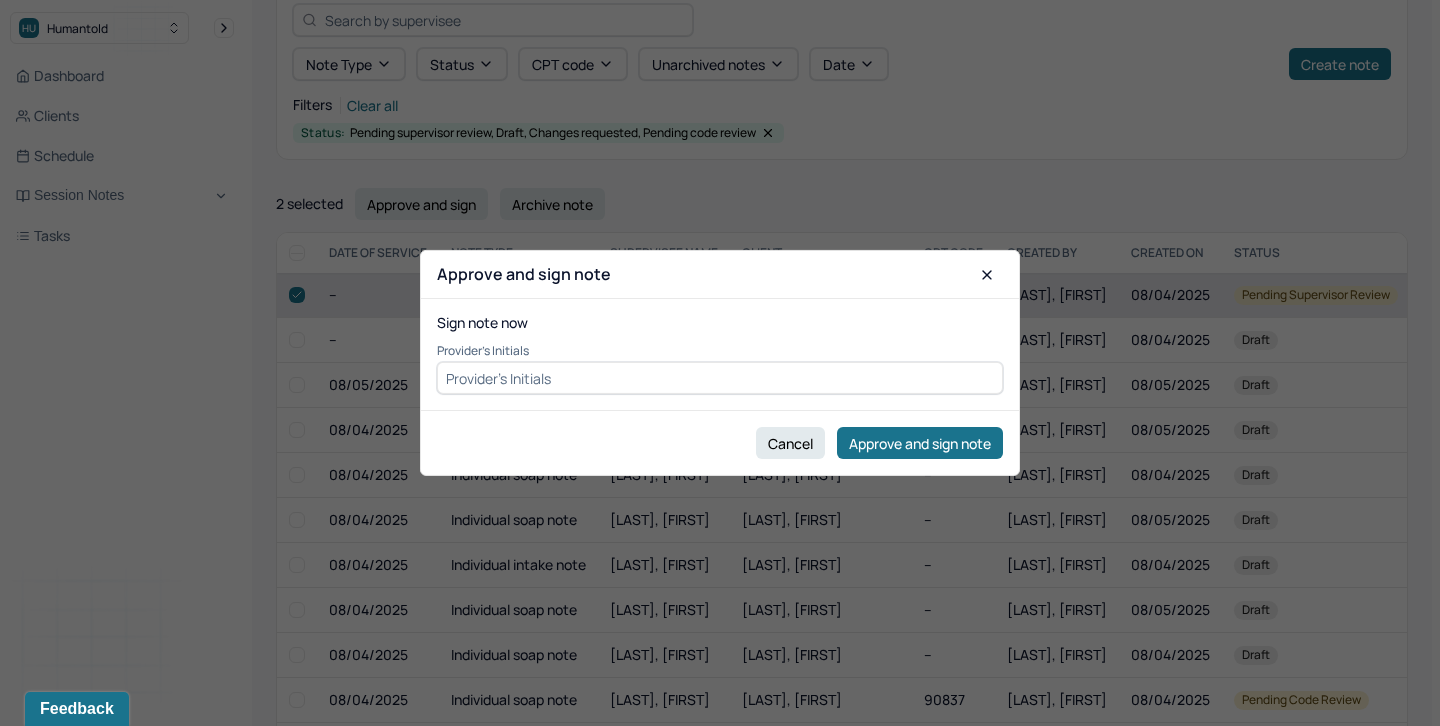 click at bounding box center [720, 378] 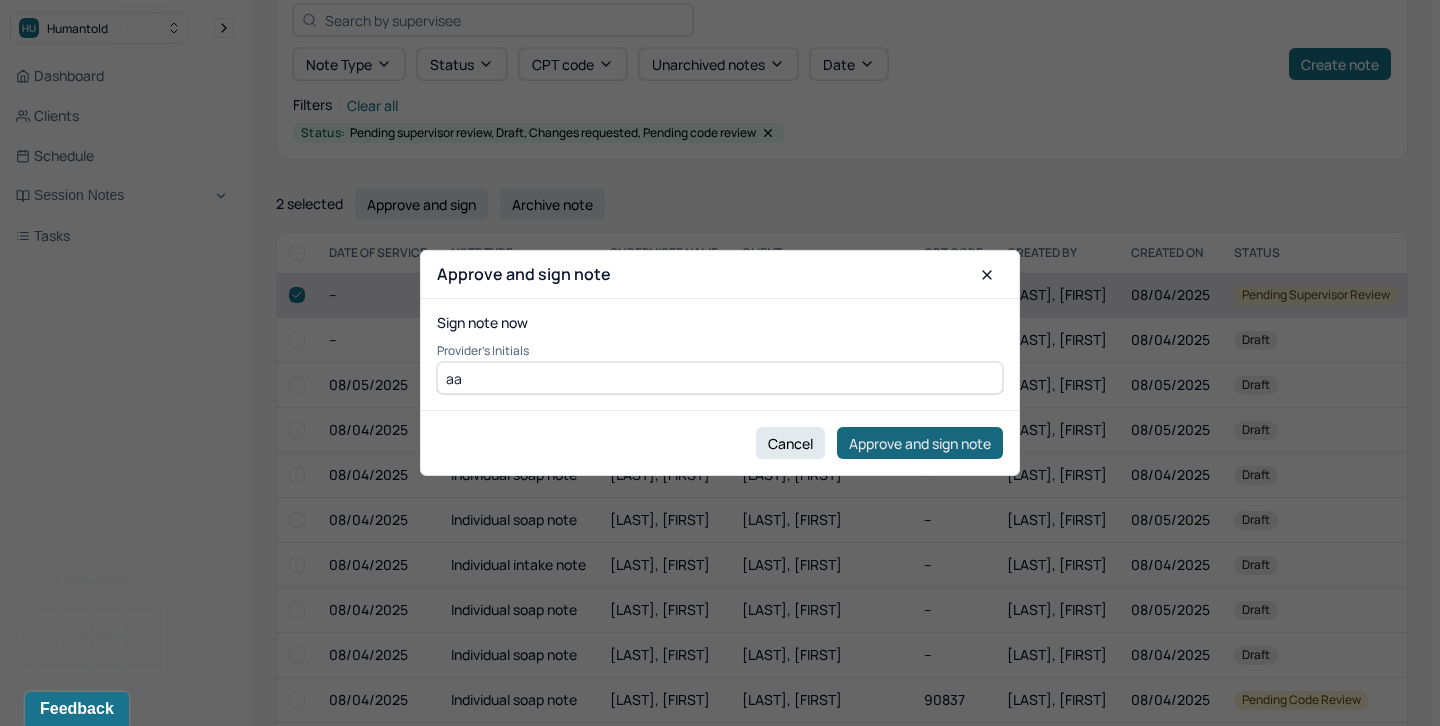 type on "aa" 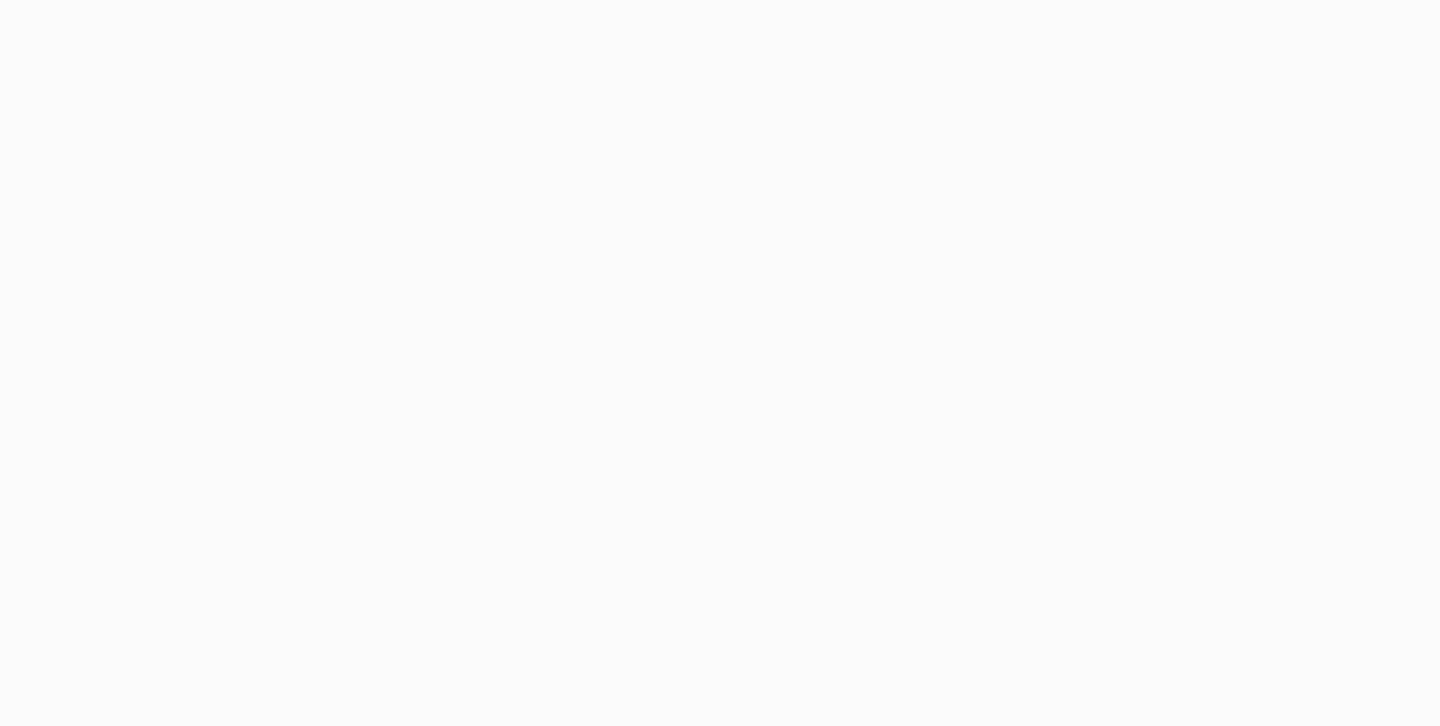 scroll, scrollTop: 0, scrollLeft: 0, axis: both 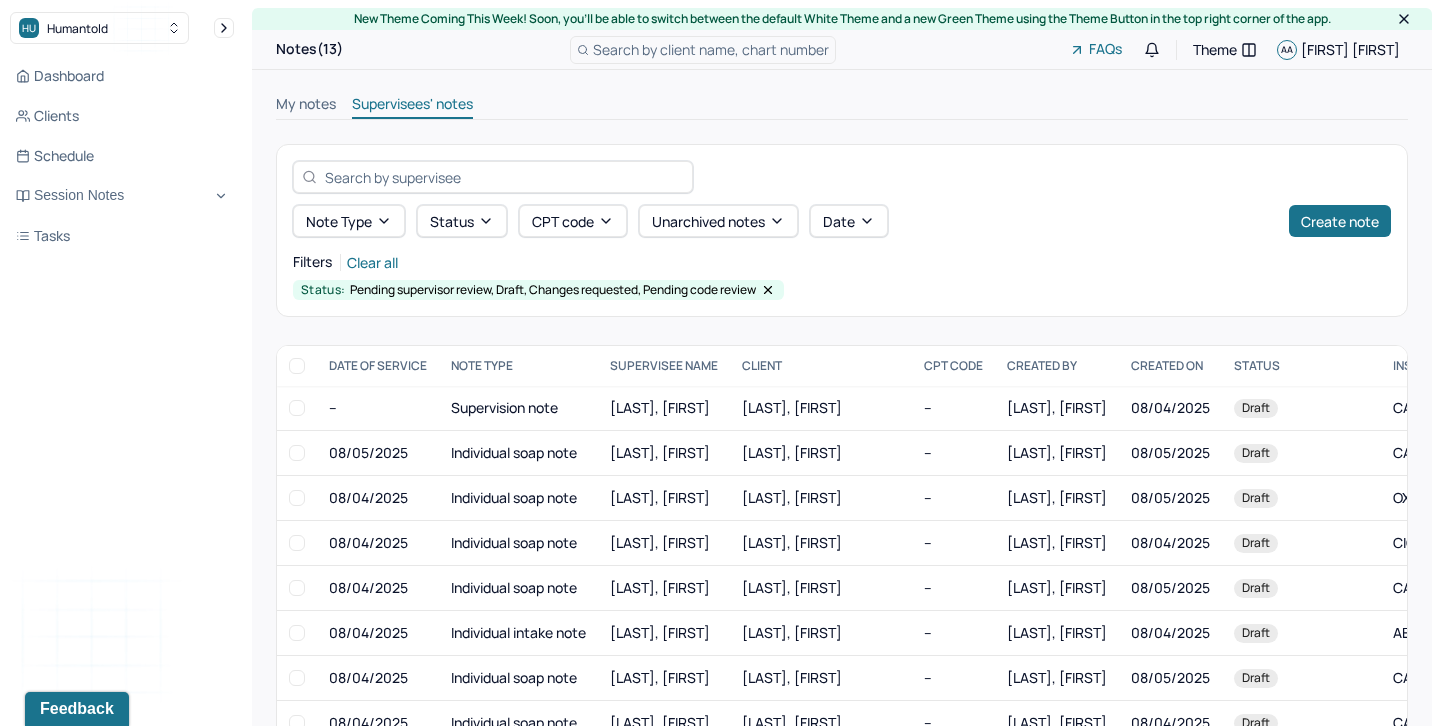 click on "My notes" at bounding box center [306, 106] 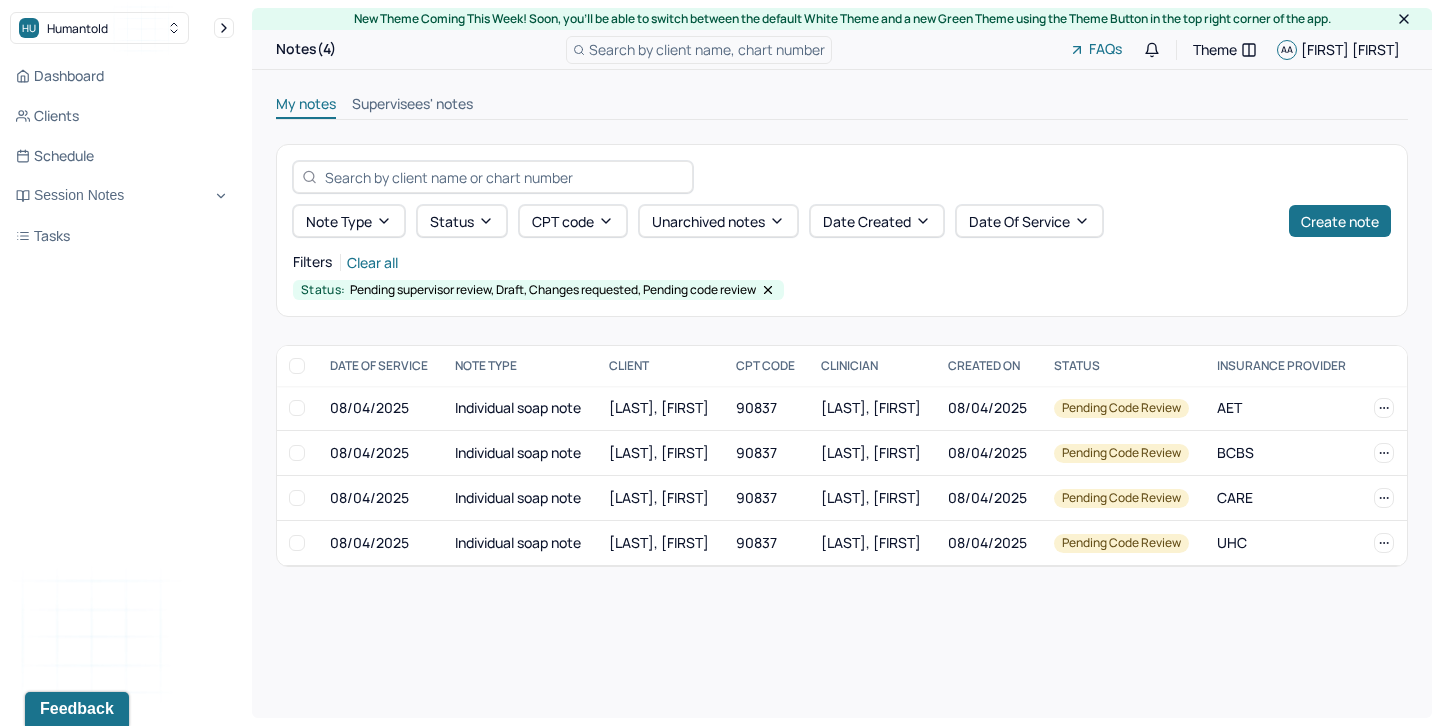 click on "Supervisees' notes" at bounding box center [412, 106] 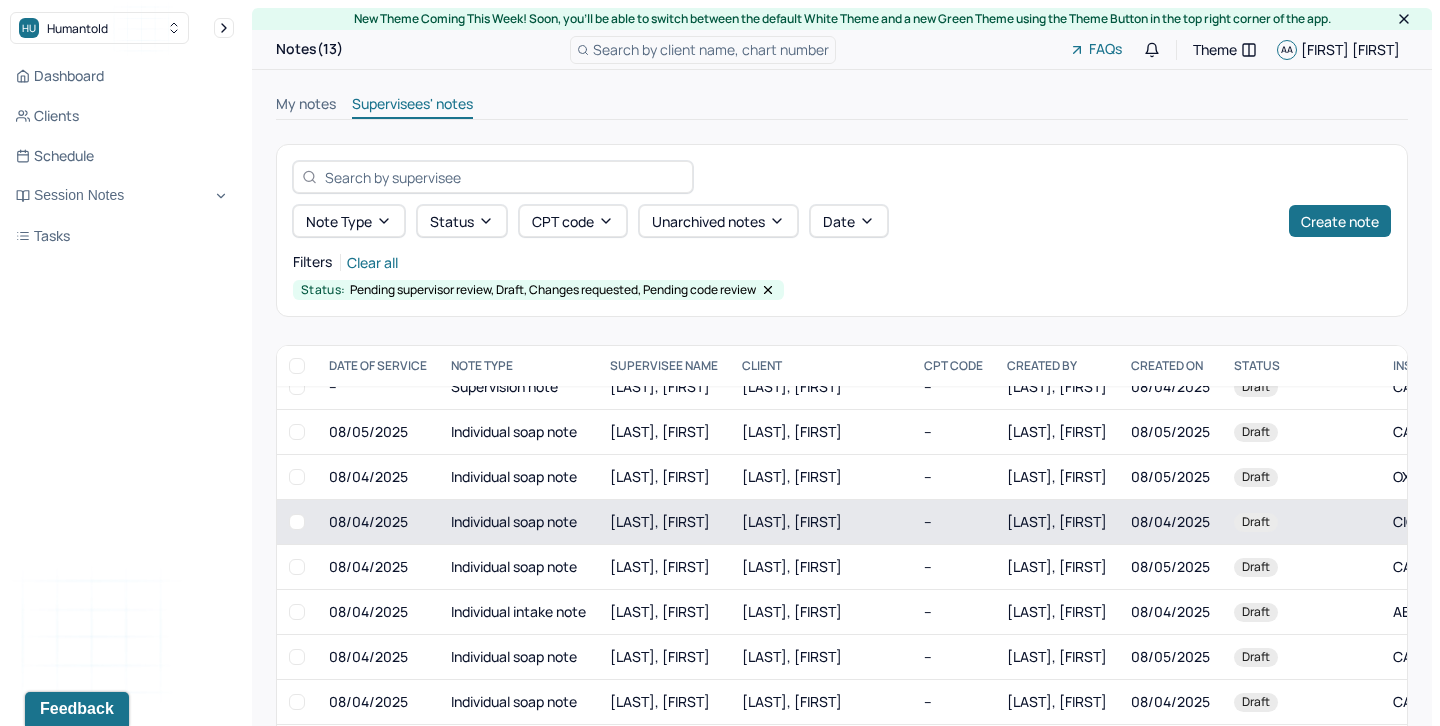 scroll, scrollTop: 45, scrollLeft: 0, axis: vertical 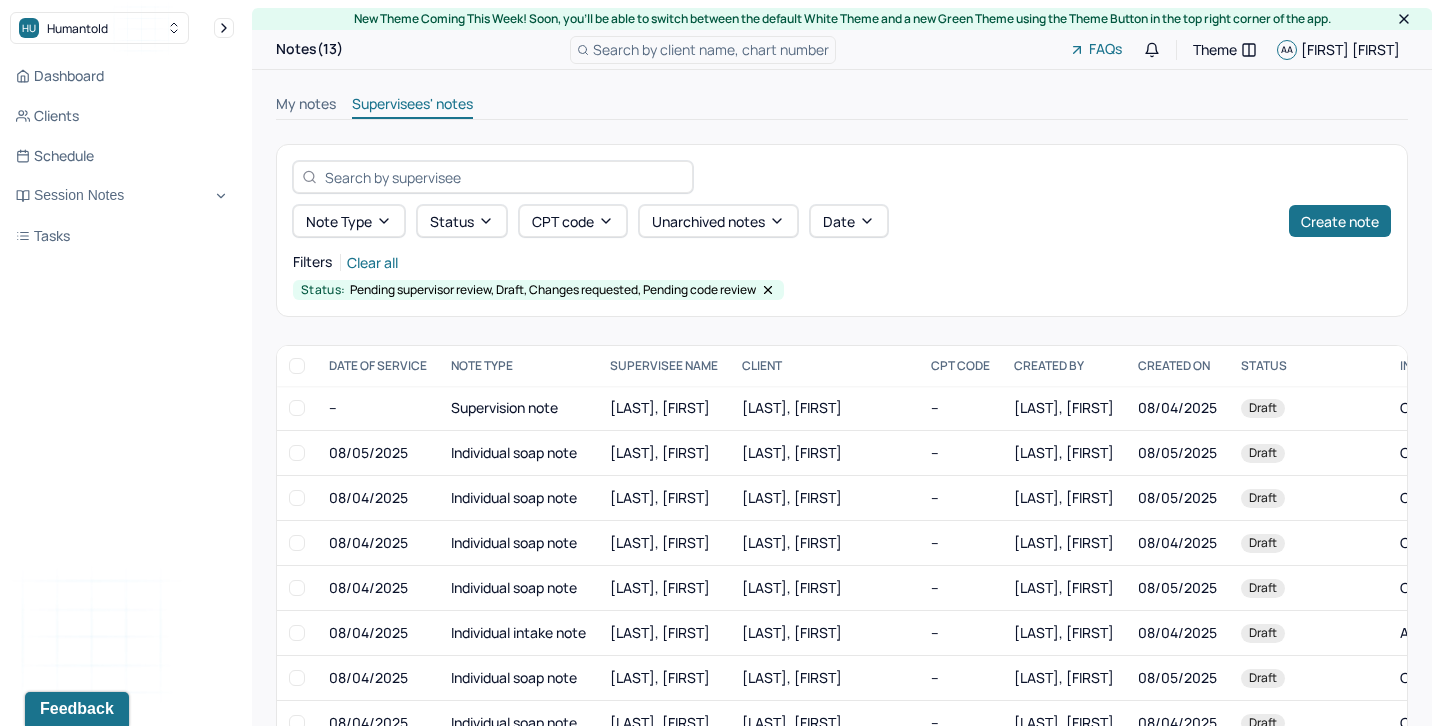 click on "My notes" at bounding box center [306, 106] 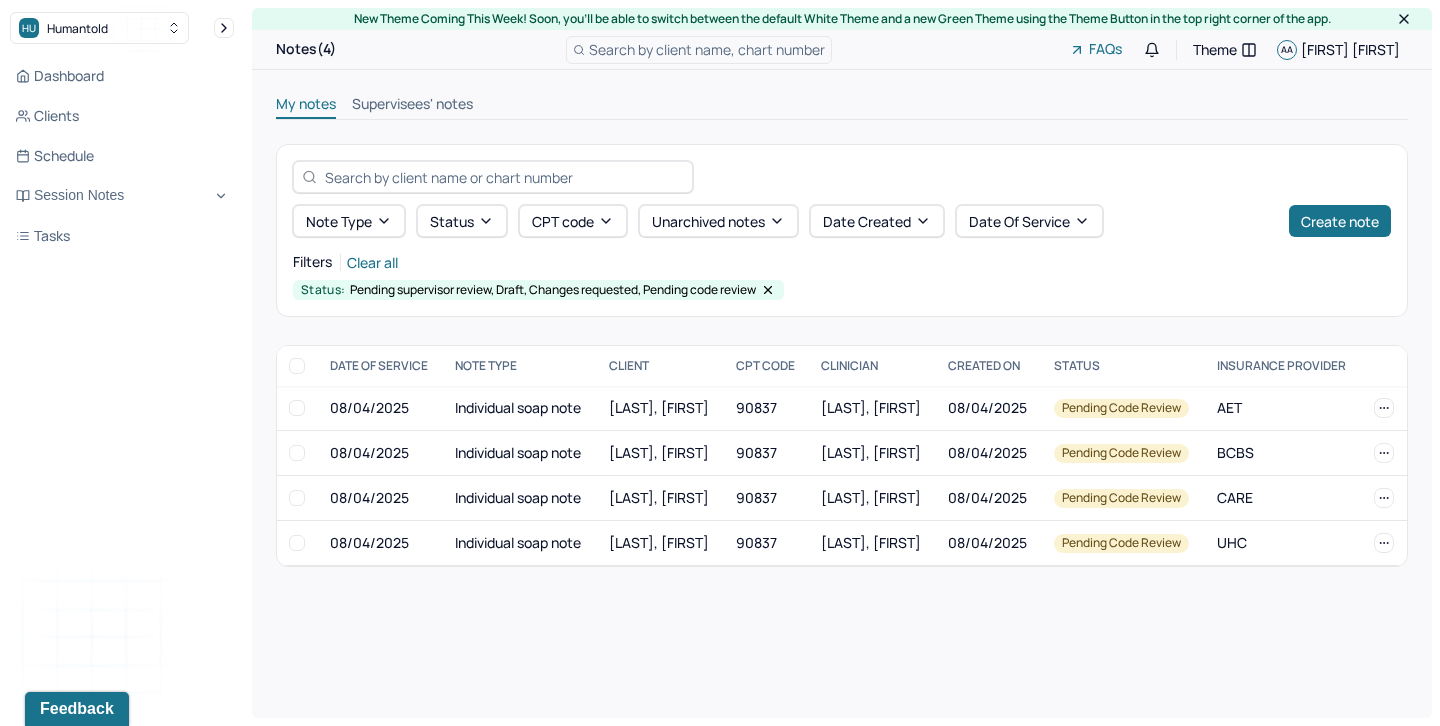 click on "Supervisees' notes" at bounding box center [412, 106] 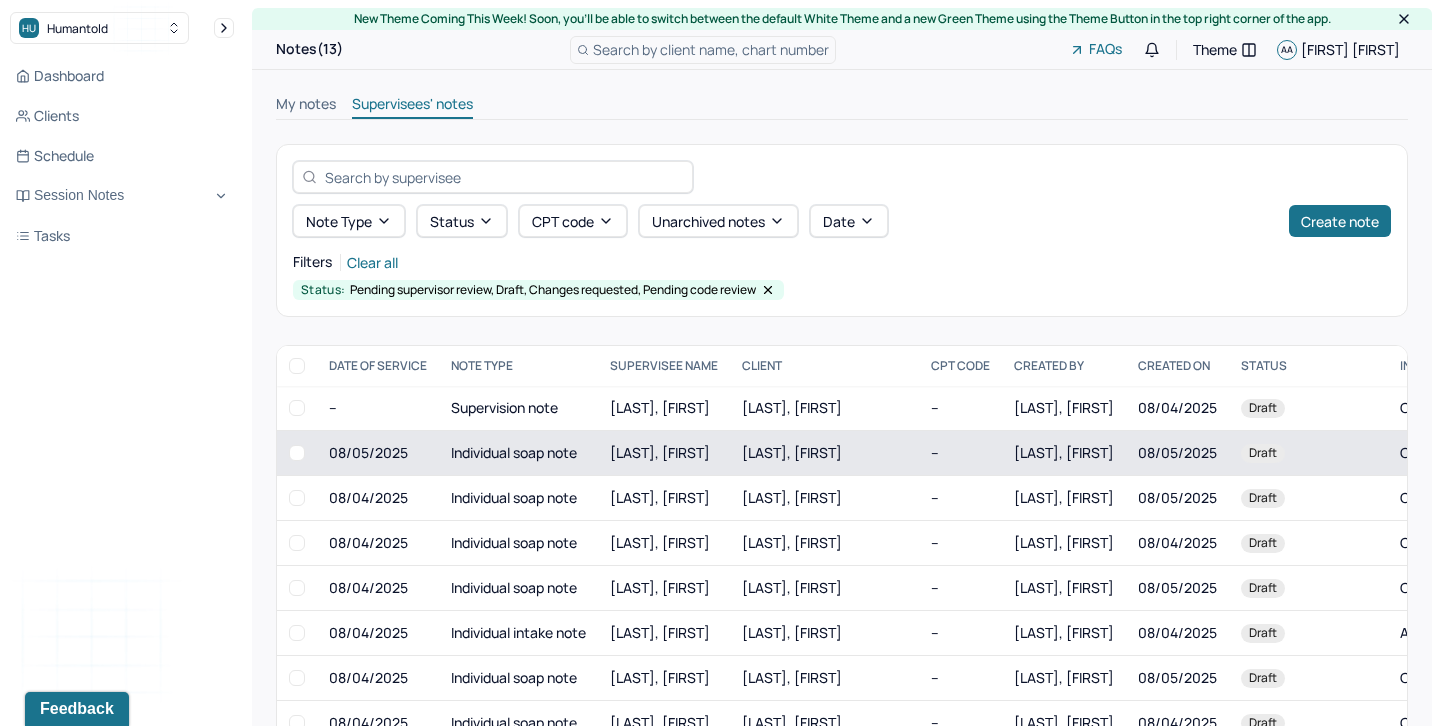 scroll, scrollTop: 45, scrollLeft: 0, axis: vertical 